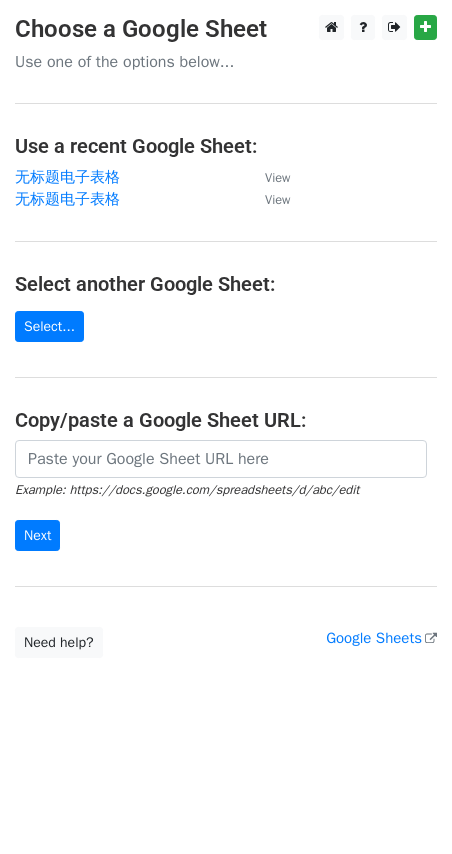 scroll, scrollTop: 0, scrollLeft: 0, axis: both 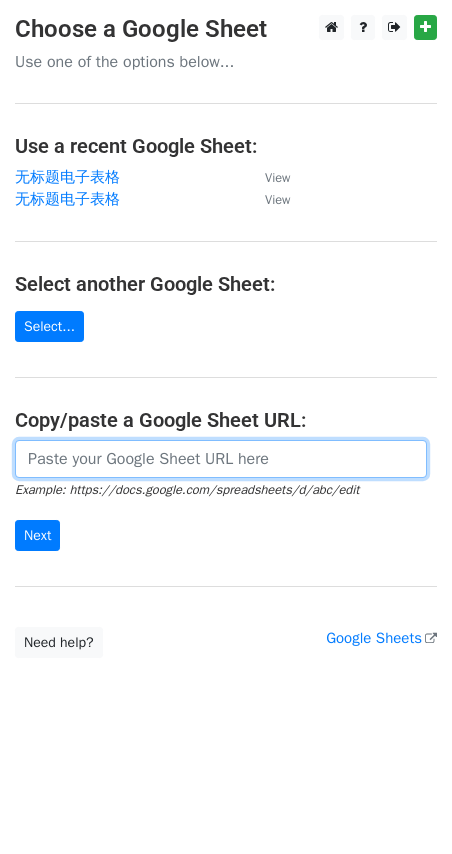 click at bounding box center [221, 459] 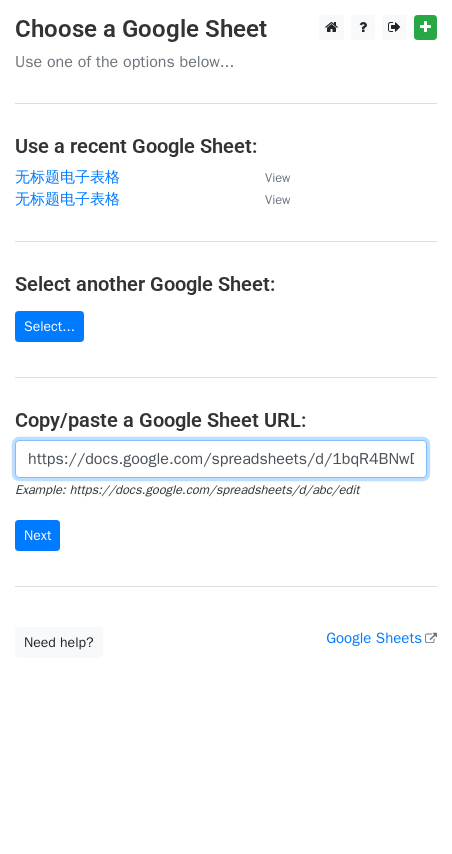 scroll, scrollTop: 0, scrollLeft: 522, axis: horizontal 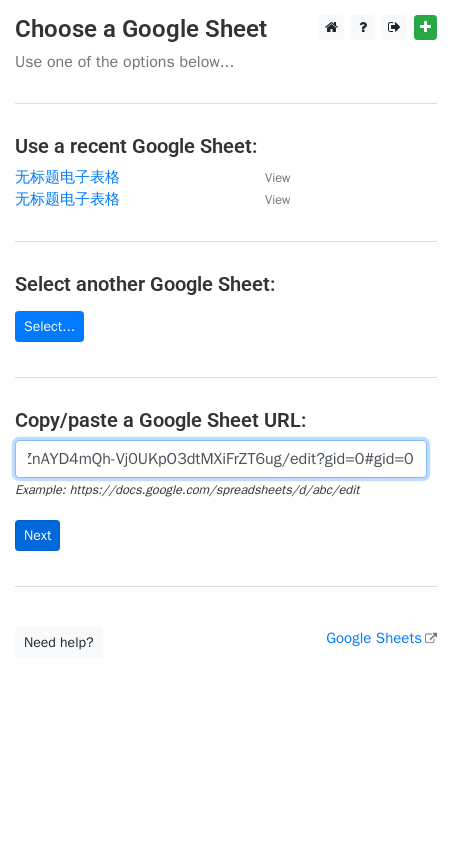 type on "https://docs.google.com/spreadsheets/d/1bqR4BNwDZsqm6ZnAYD4mQh-Vj0UKpO3dtMXiFrZT6ug/edit?gid=0#gid=0" 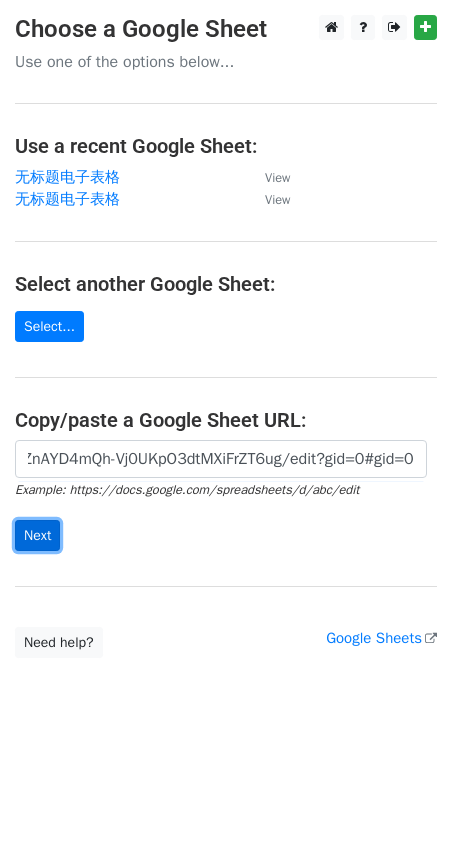 click on "Next" at bounding box center (37, 535) 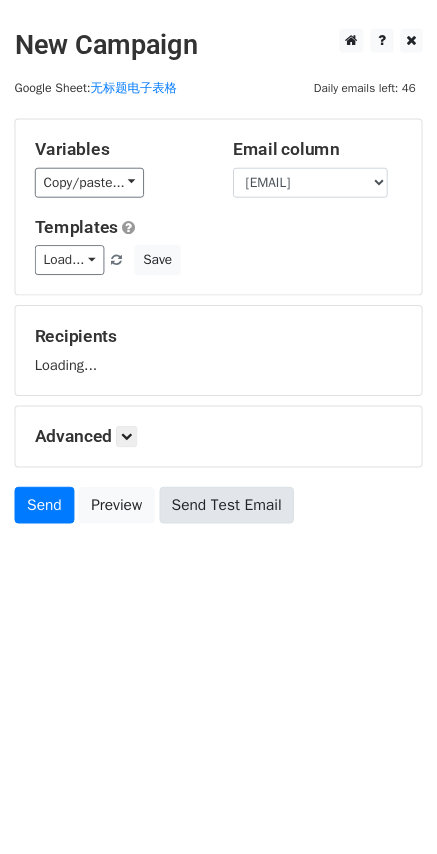 scroll, scrollTop: 0, scrollLeft: 0, axis: both 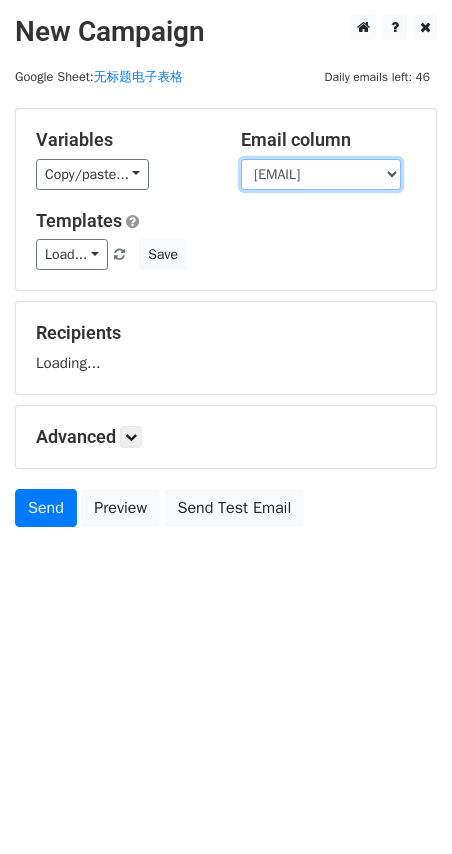 click on "Name
E-mail" at bounding box center (321, 174) 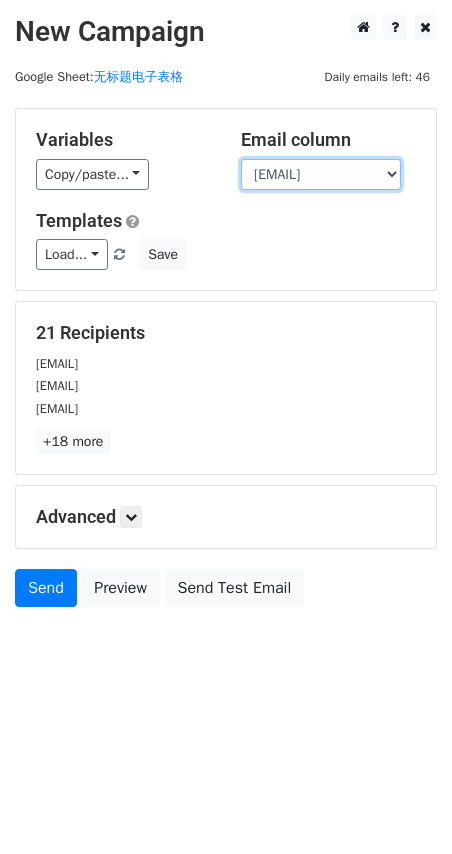 click on "Name
E-mail" at bounding box center [321, 174] 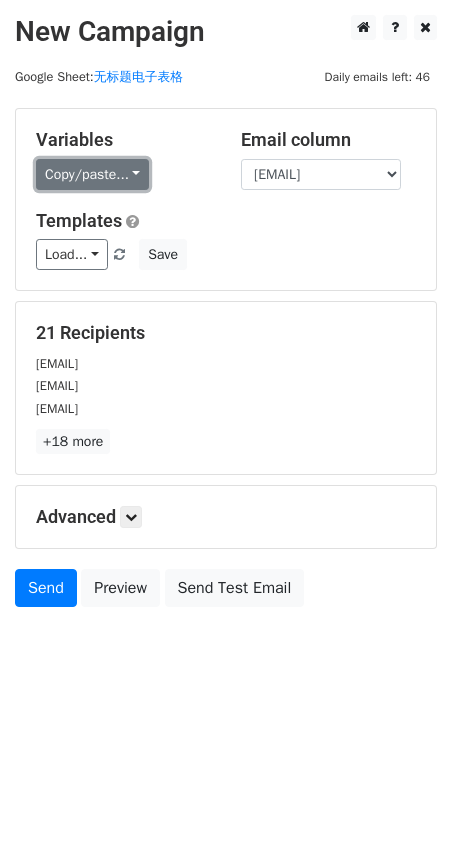 click on "Copy/paste..." at bounding box center (92, 174) 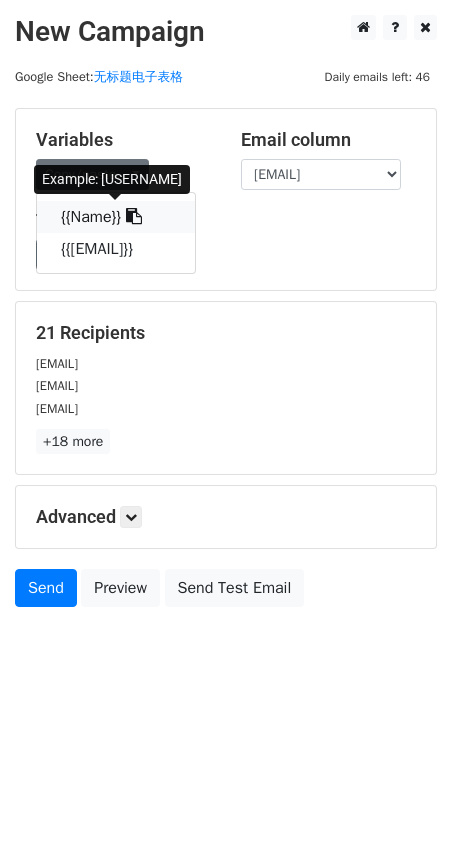 click on "{{Name}}" at bounding box center (116, 217) 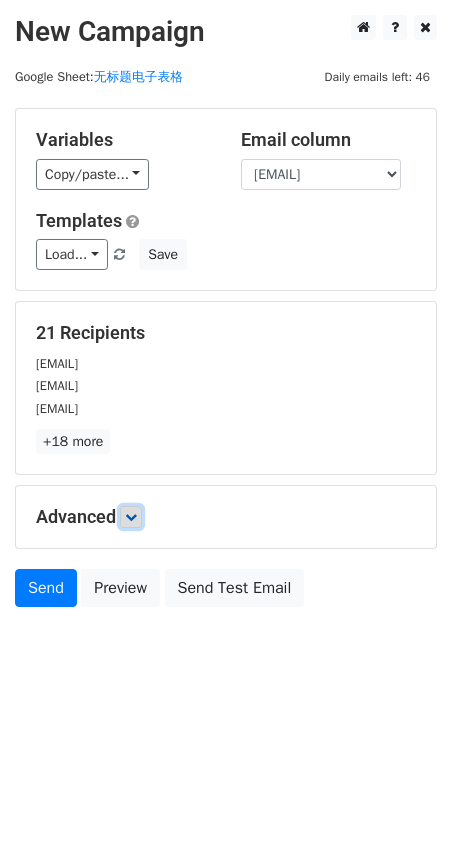 click at bounding box center [131, 517] 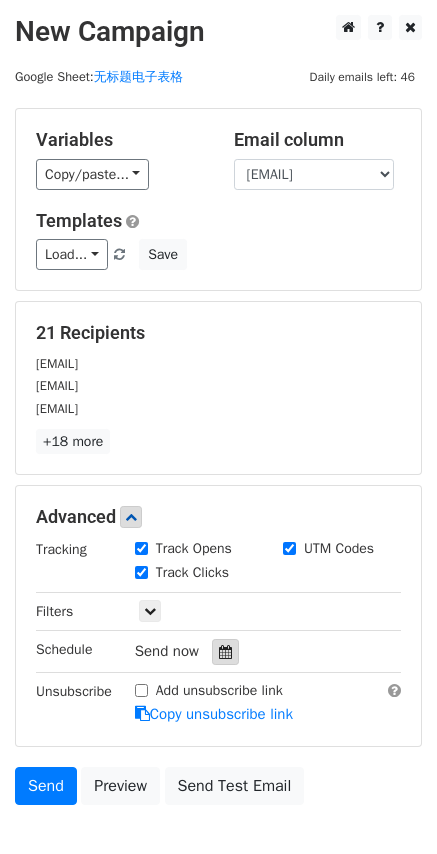 click at bounding box center (225, 652) 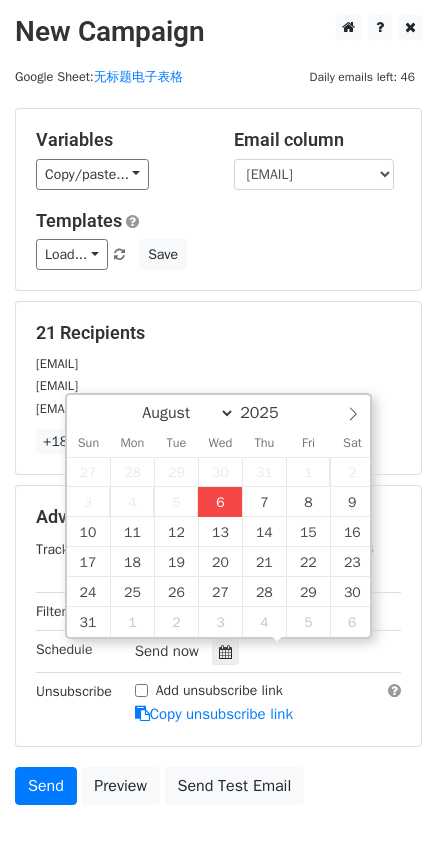 type on "2025-08-06 17:43" 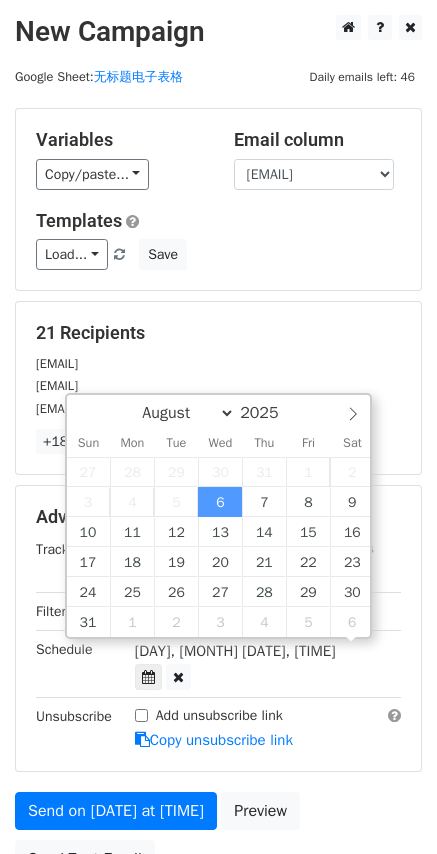 scroll, scrollTop: 1, scrollLeft: 0, axis: vertical 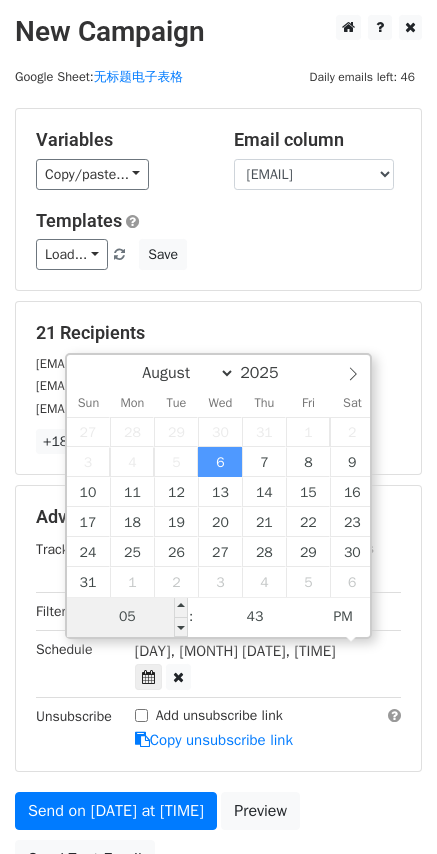 type on "2" 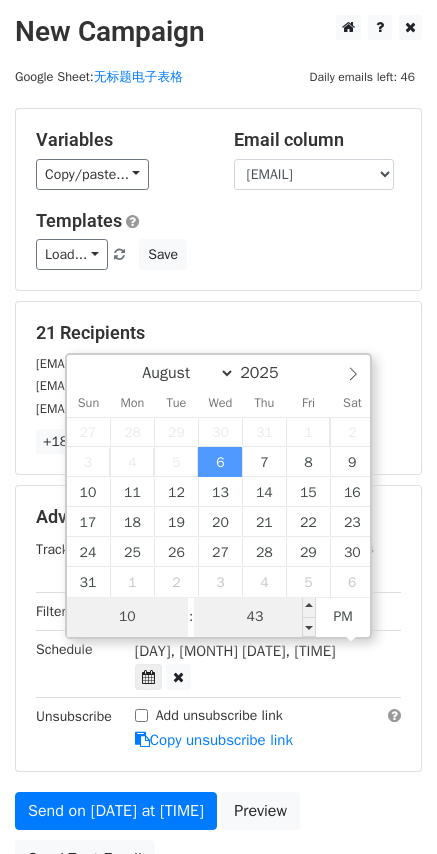 type on "10" 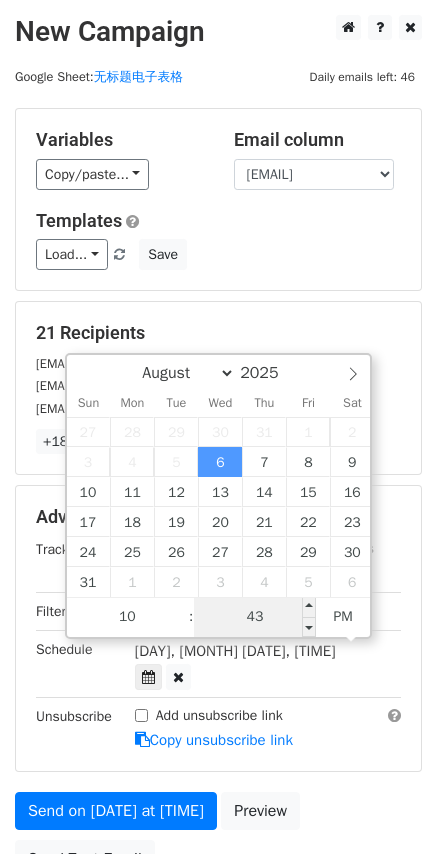 type on "2025-08-06 22:43" 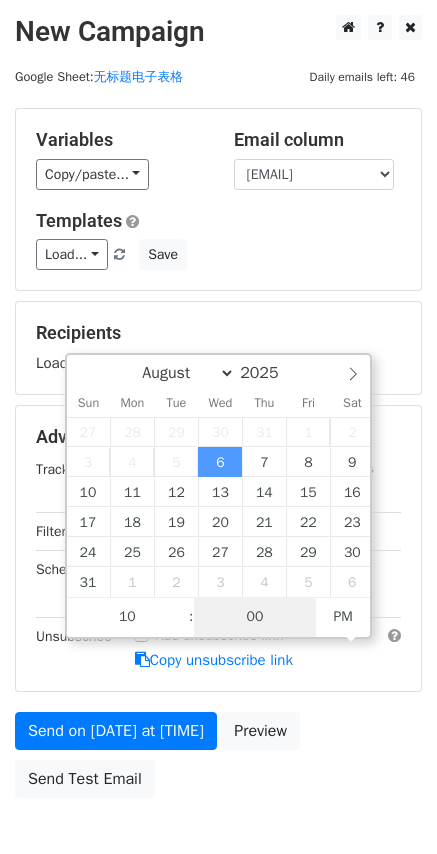 type on "00" 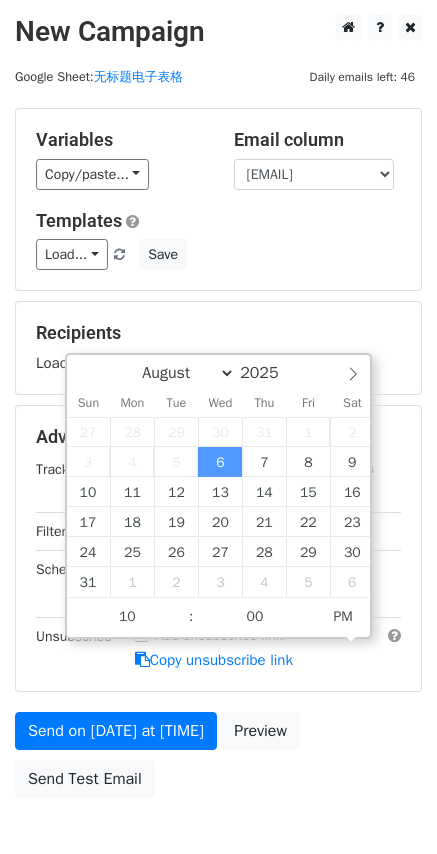 type on "[DATE] [TIME]" 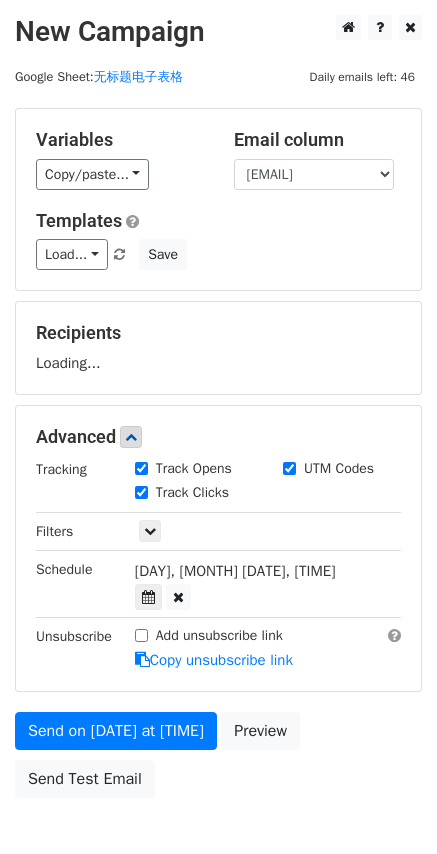 click on "Send on Aug 6 at 10:00pm
Preview
Send Test Email" at bounding box center [218, 760] 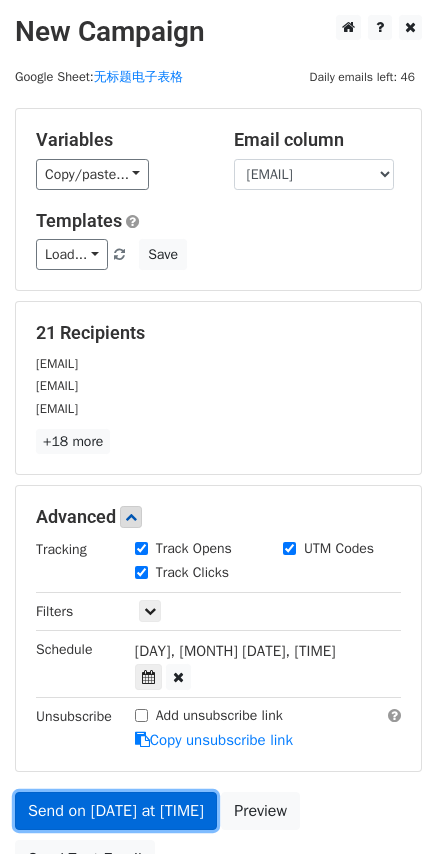 click on "Send on Aug 6 at 10:00pm" at bounding box center (116, 811) 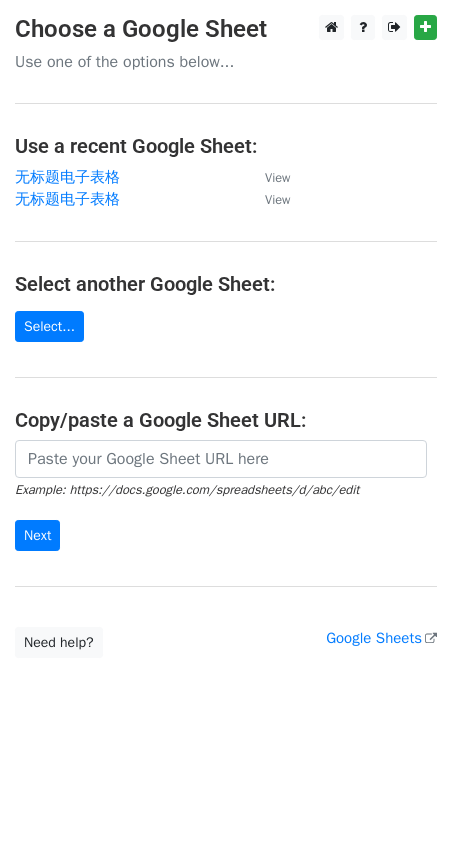 scroll, scrollTop: 0, scrollLeft: 0, axis: both 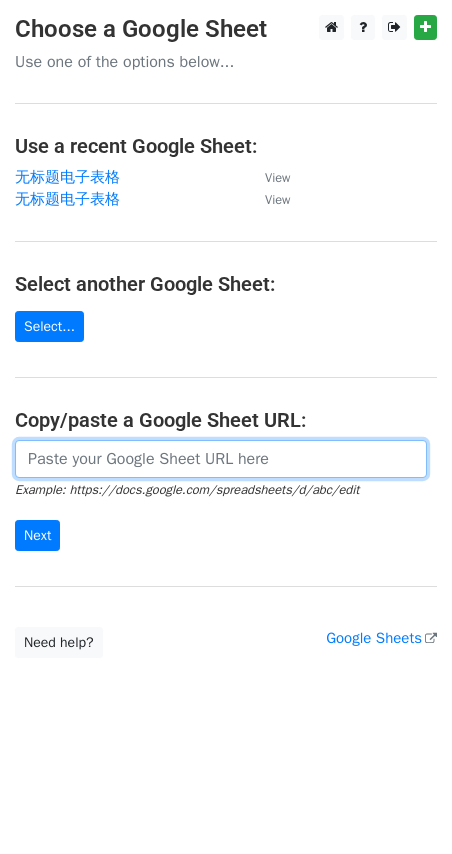 drag, startPoint x: 89, startPoint y: 439, endPoint x: 96, endPoint y: 417, distance: 23.086792 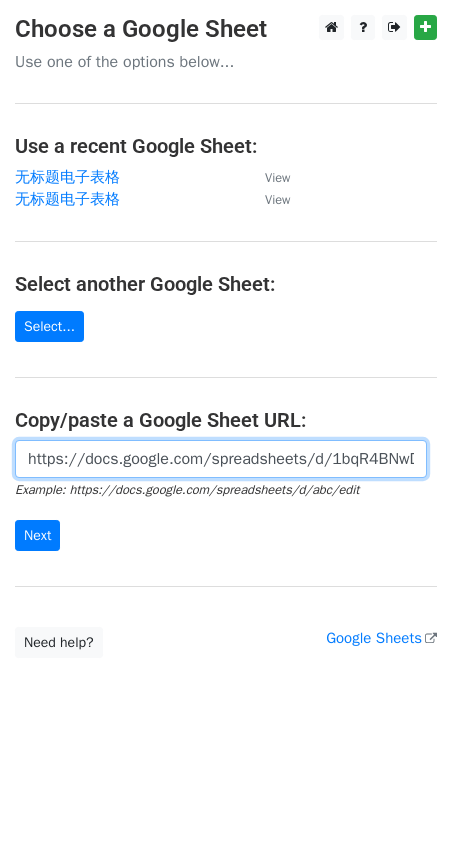 scroll, scrollTop: 0, scrollLeft: 522, axis: horizontal 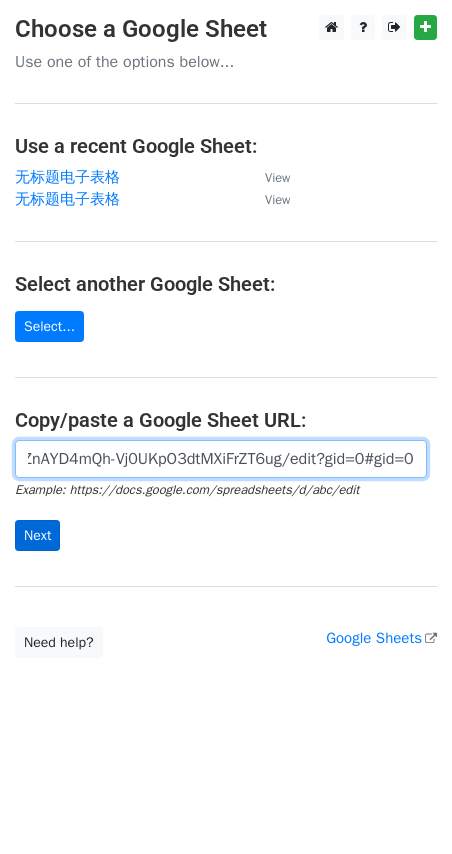 type on "https://docs.google.com/spreadsheets/d/1bqR4BNwDZsqm6ZnAYD4mQh-Vj0UKpO3dtMXiFrZT6ug/edit?gid=0#gid=0" 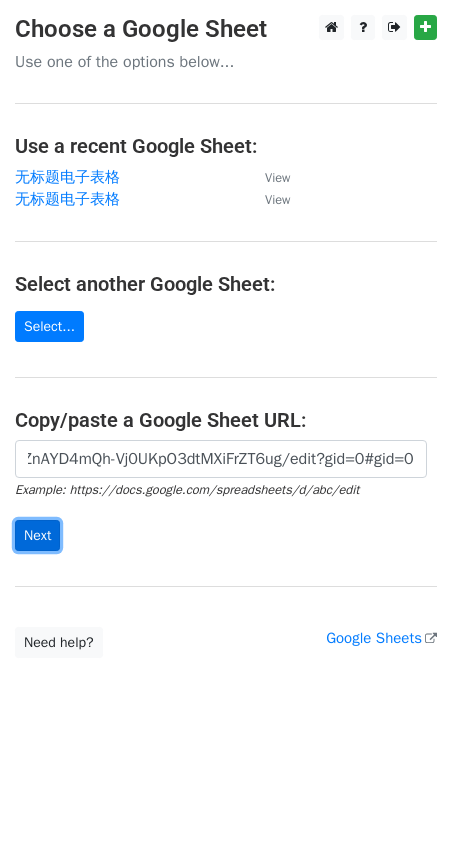 scroll, scrollTop: 0, scrollLeft: 0, axis: both 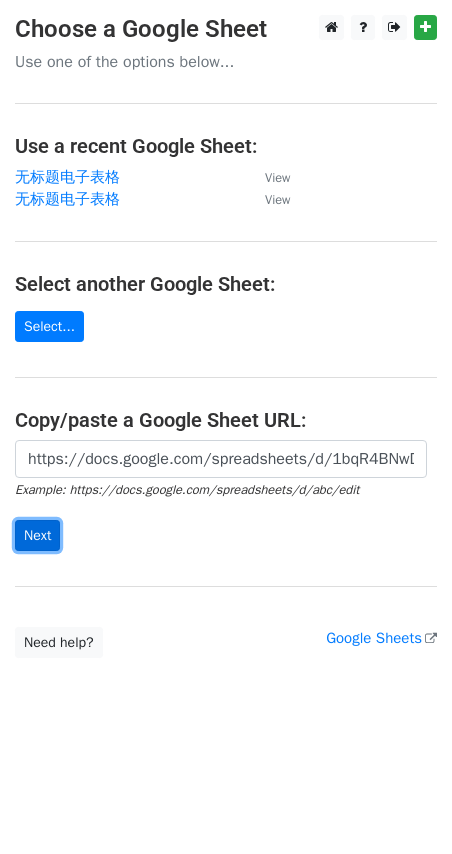 click on "Next" at bounding box center (37, 535) 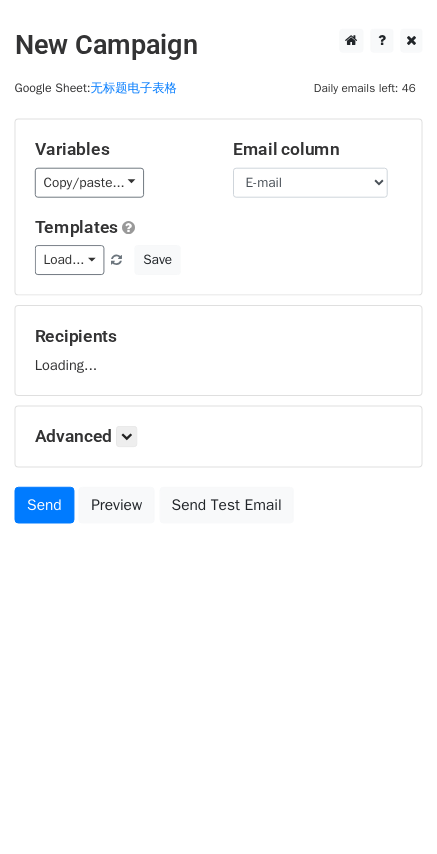 scroll, scrollTop: 0, scrollLeft: 0, axis: both 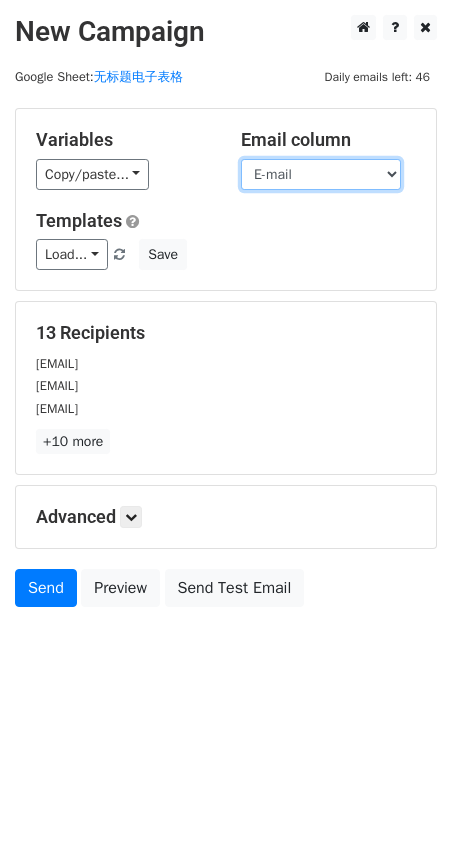 click on "Name
E-mail" at bounding box center [321, 174] 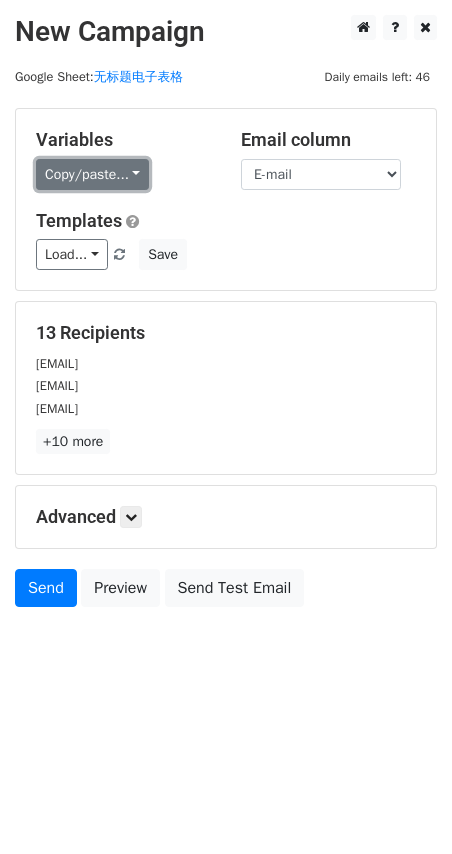 click on "Copy/paste..." at bounding box center [92, 174] 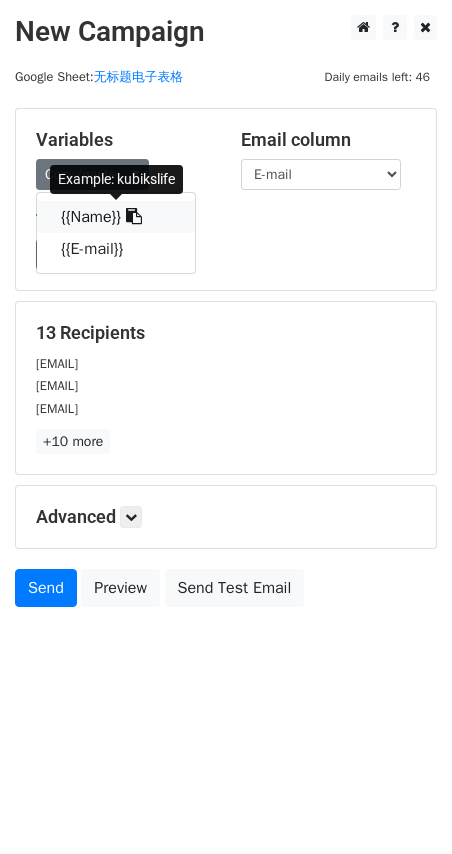 click on "{{Name}}" at bounding box center [116, 217] 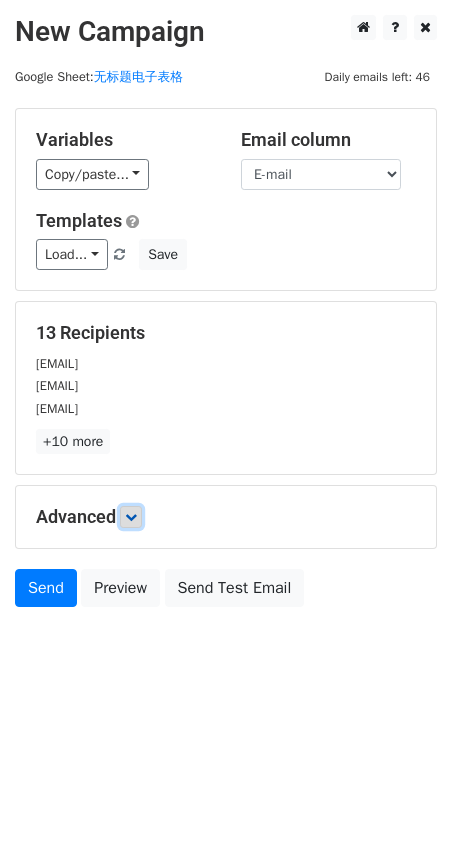 click at bounding box center [131, 517] 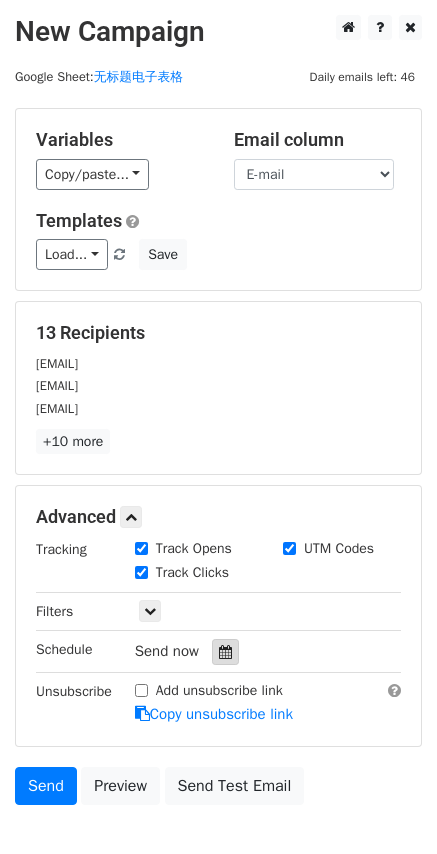 click at bounding box center (225, 652) 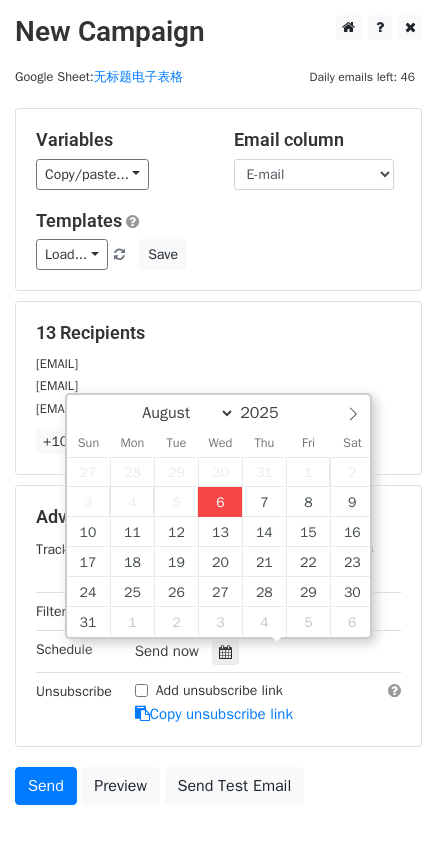 type on "[DATE] [TIME]" 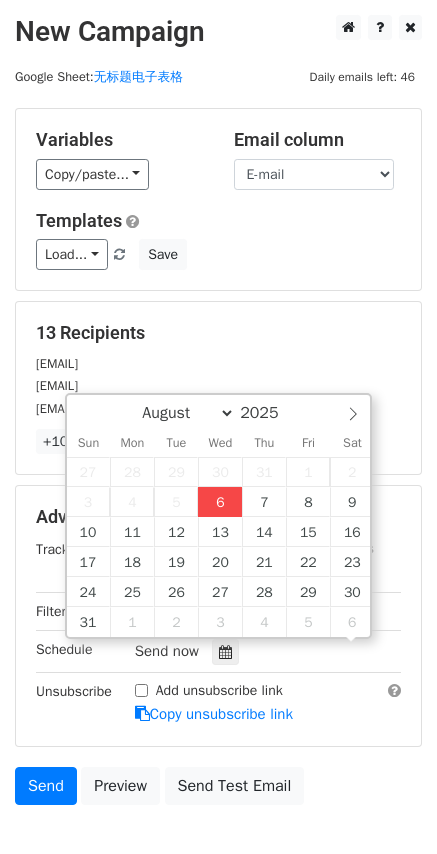 scroll, scrollTop: 1, scrollLeft: 0, axis: vertical 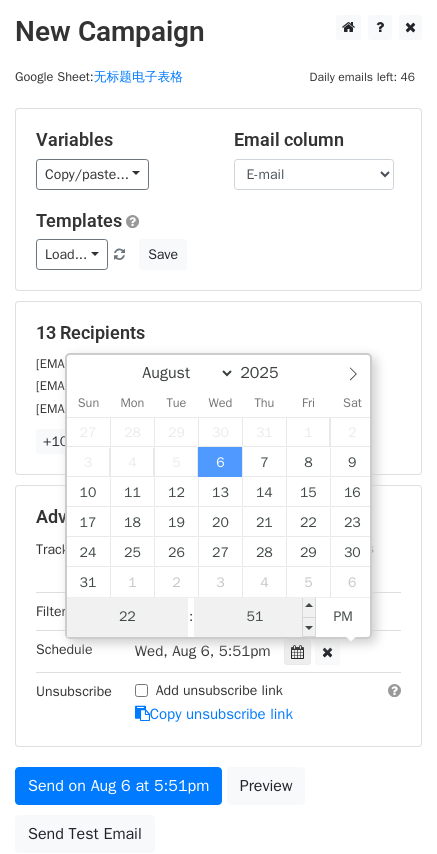 type on "22" 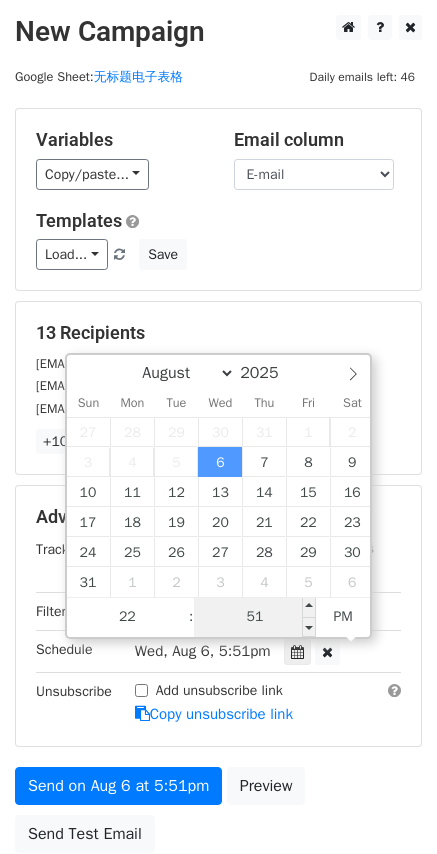 type on "[DATE] [TIME]" 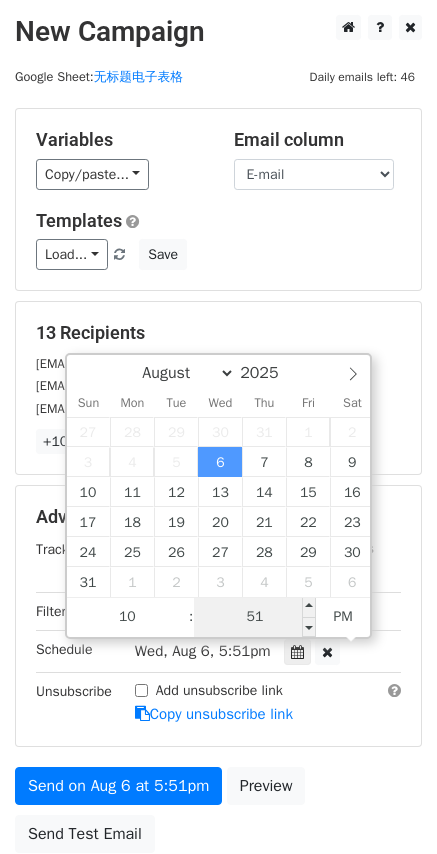 click on "51" at bounding box center (255, 617) 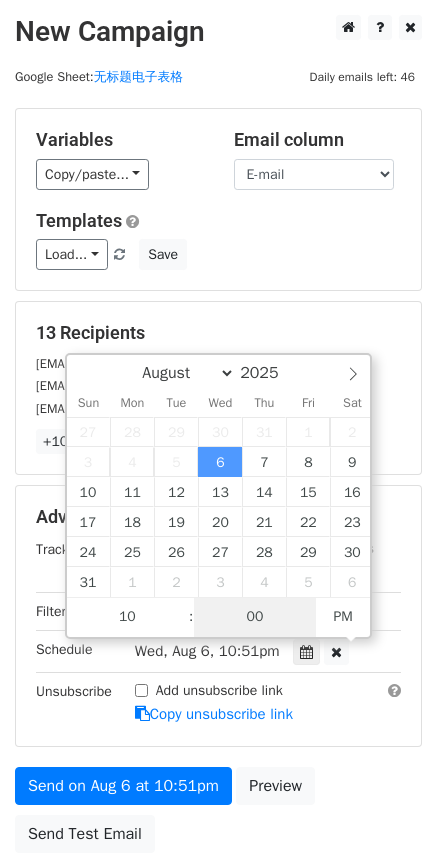 type on "00" 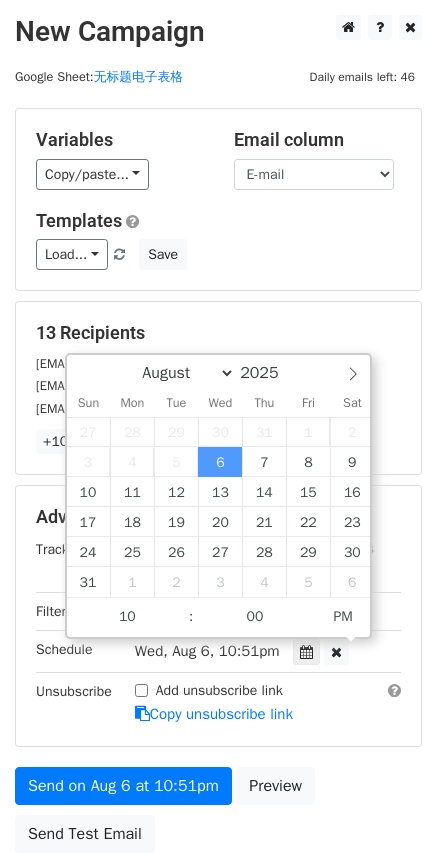 type on "[DATE] [TIME]" 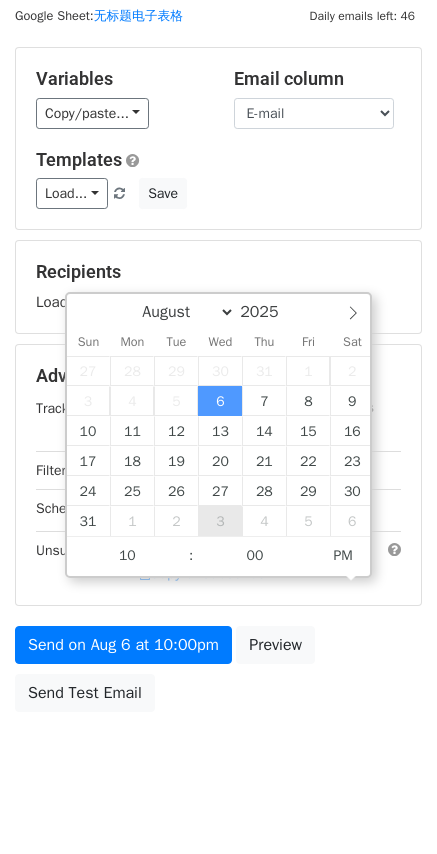 scroll, scrollTop: 88, scrollLeft: 0, axis: vertical 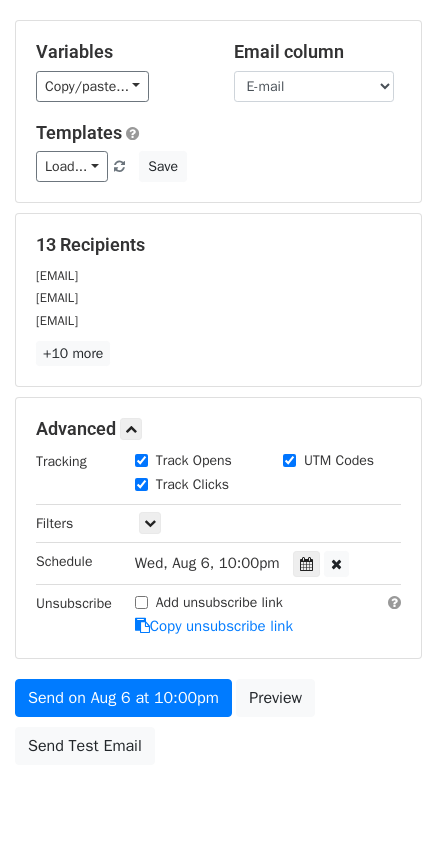 click on "Variables
Copy/paste...
{{[NAME]}}
{{E-mail}}
Email column
Name
E-mail
Templates
Load...
No templates saved
Save" at bounding box center (218, 111) 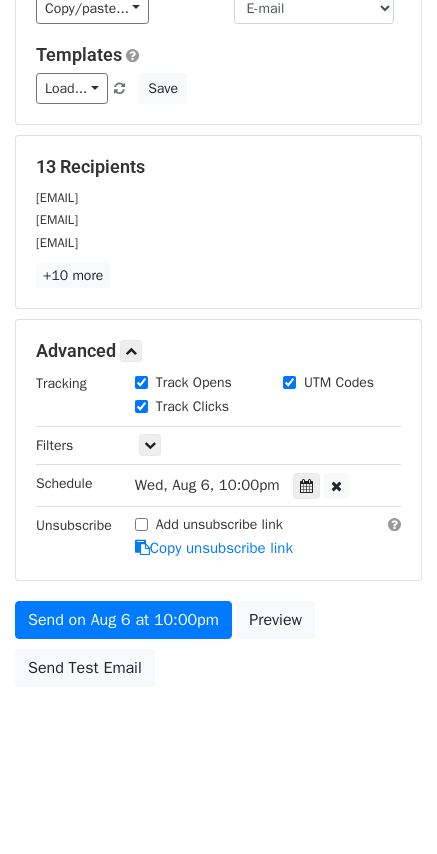 scroll, scrollTop: 168, scrollLeft: 0, axis: vertical 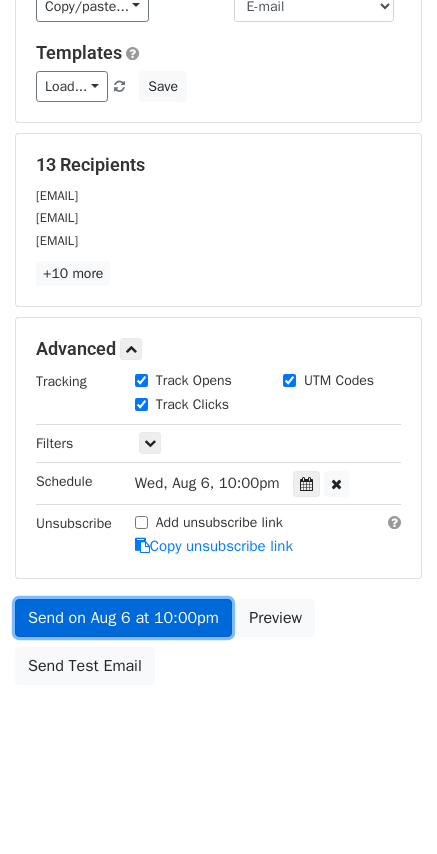 click on "Send on Aug 6 at 10:00pm" at bounding box center (123, 618) 